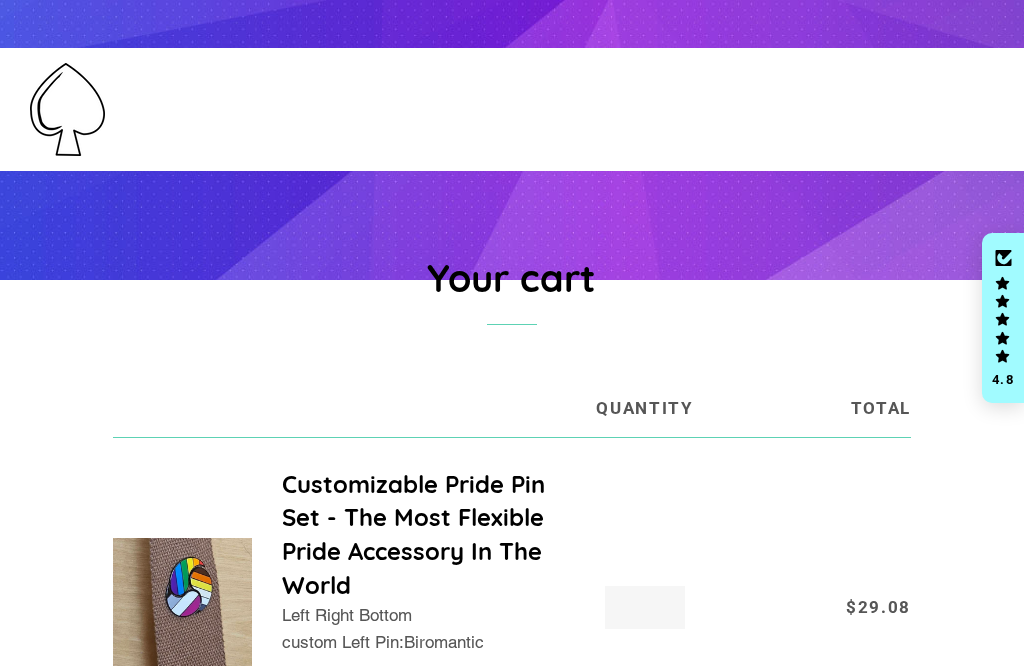 scroll, scrollTop: 355, scrollLeft: 0, axis: vertical 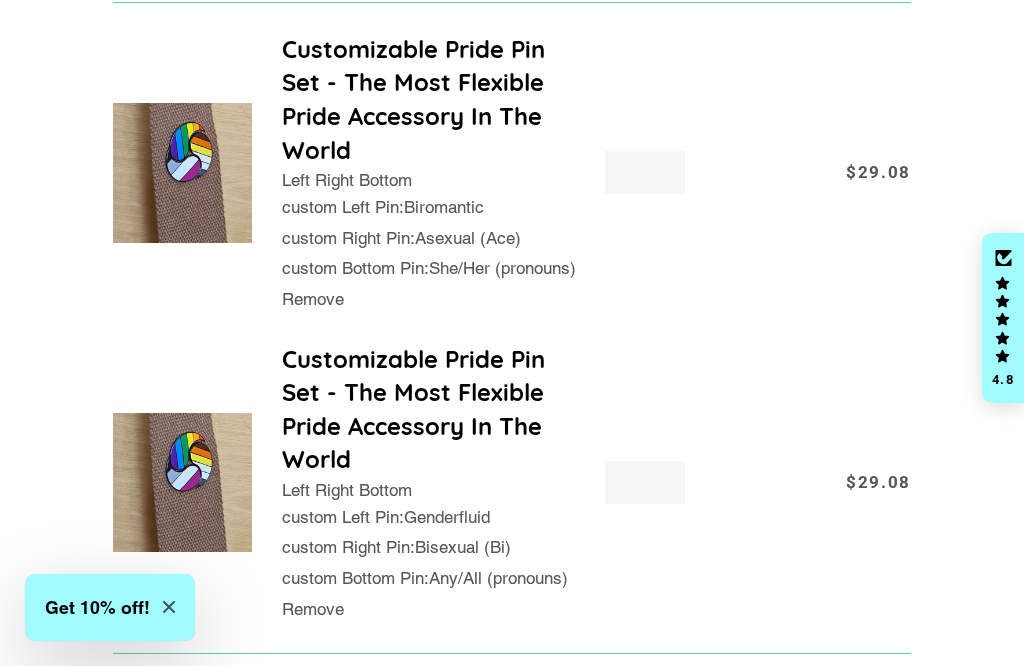 click at bounding box center [183, 483] 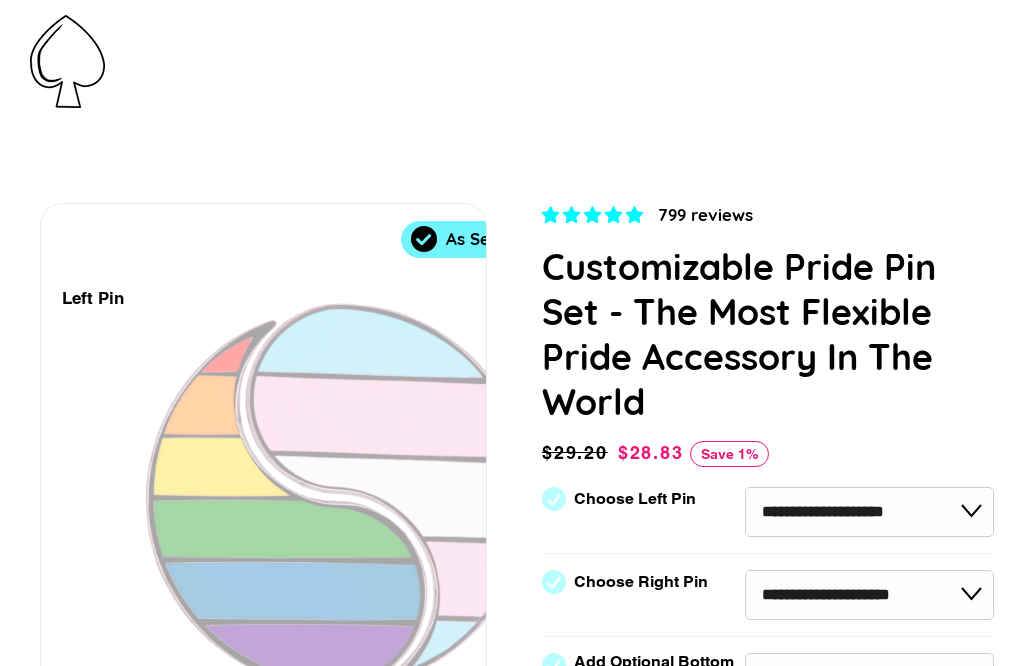 scroll, scrollTop: 0, scrollLeft: 0, axis: both 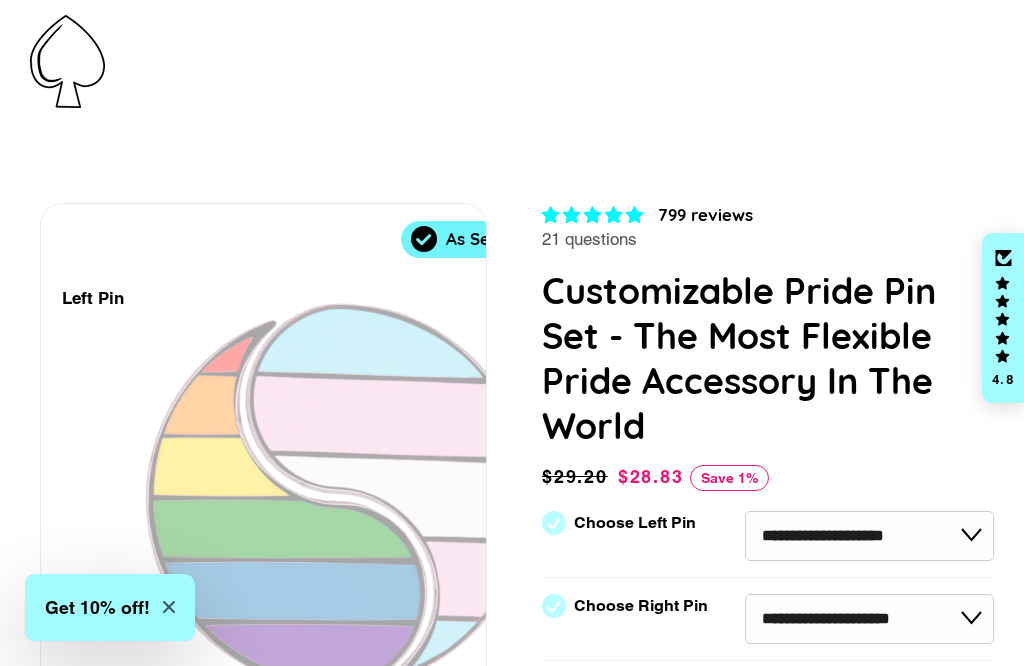 select on "**********" 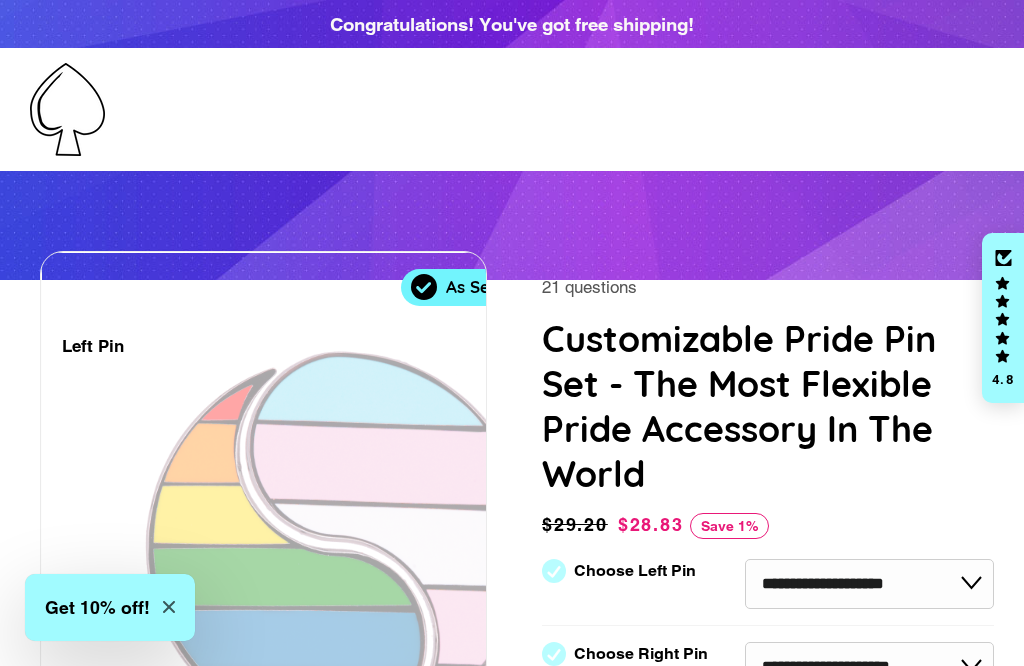 scroll, scrollTop: 161, scrollLeft: 0, axis: vertical 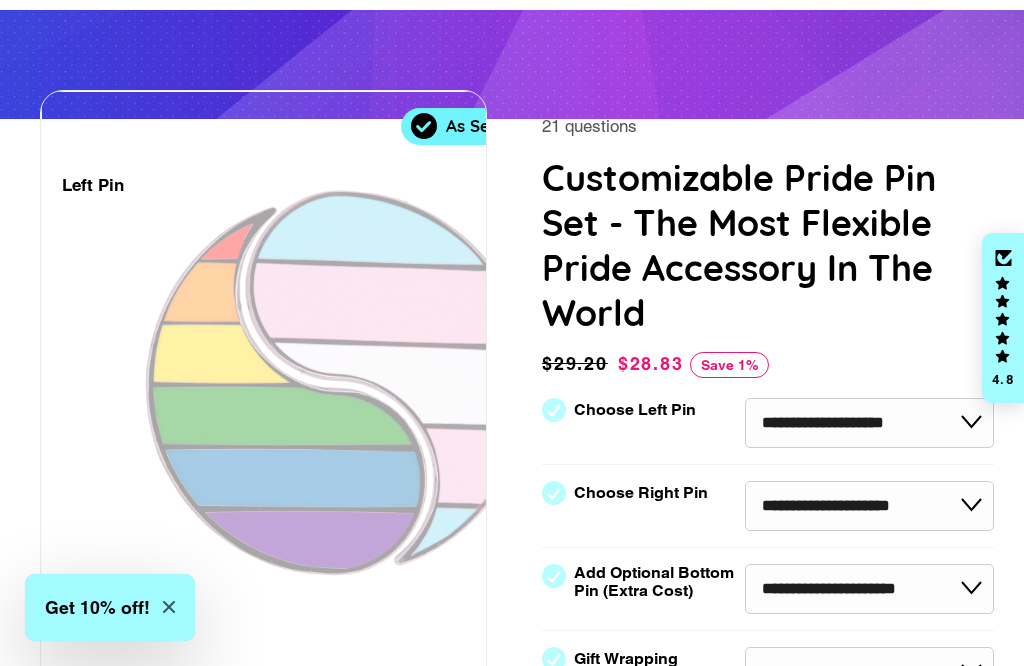 click on "**********" at bounding box center (869, 423) 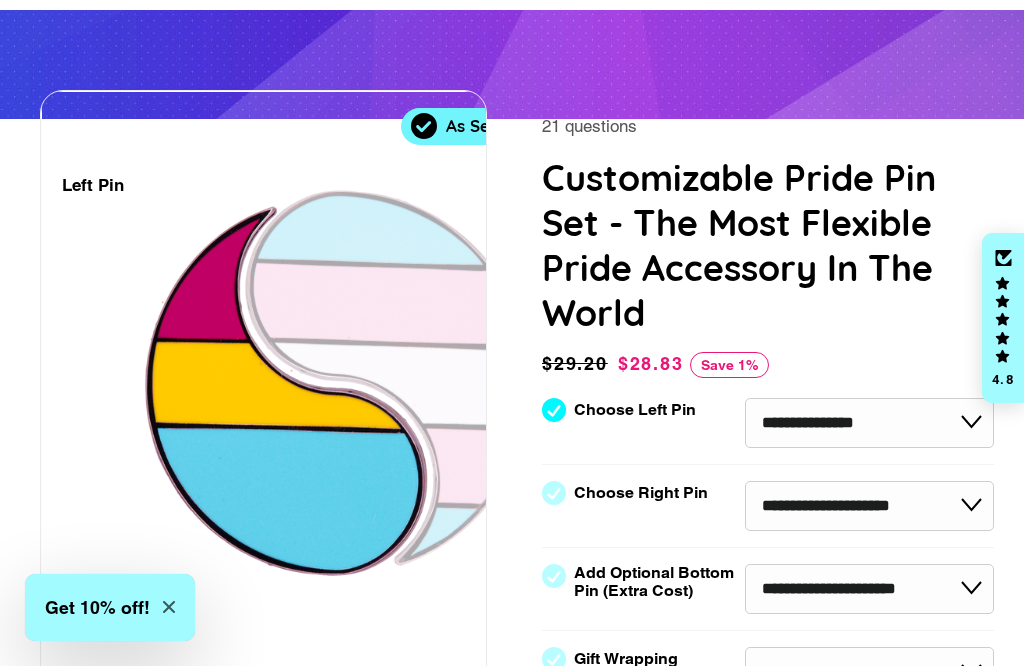 click on "**********" at bounding box center (869, 506) 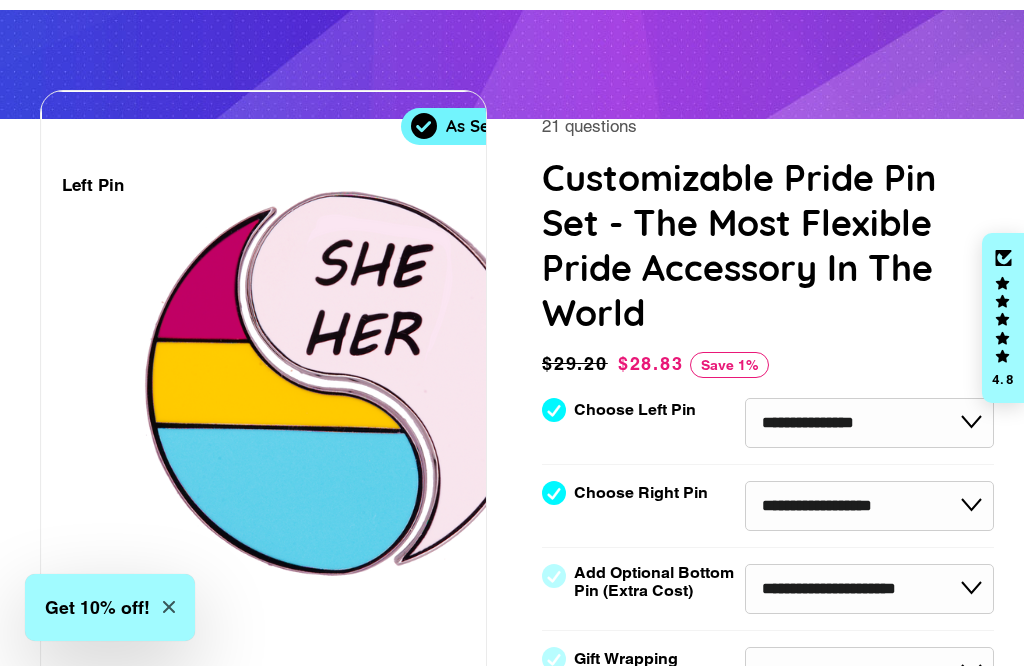 click on "**********" at bounding box center (869, 589) 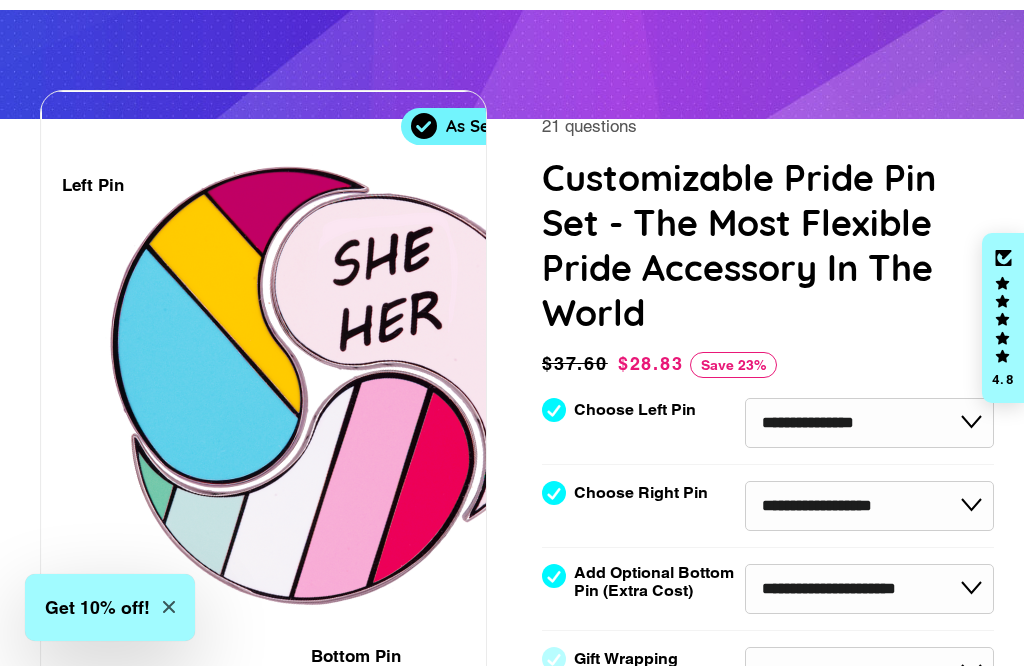 click on "**********" at bounding box center (869, 589) 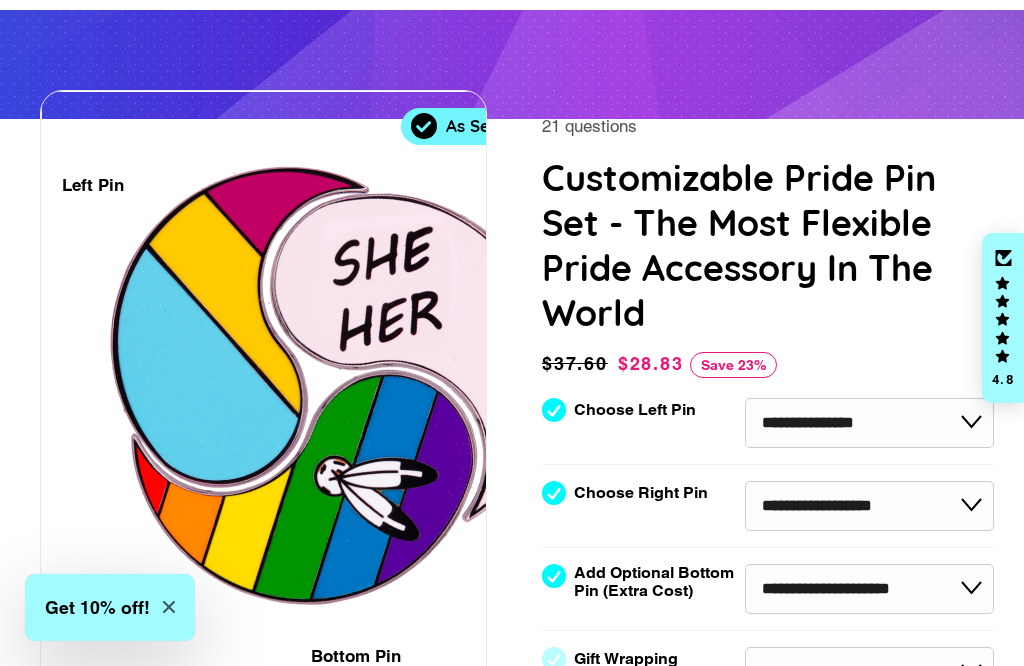 click on "**********" at bounding box center (869, 589) 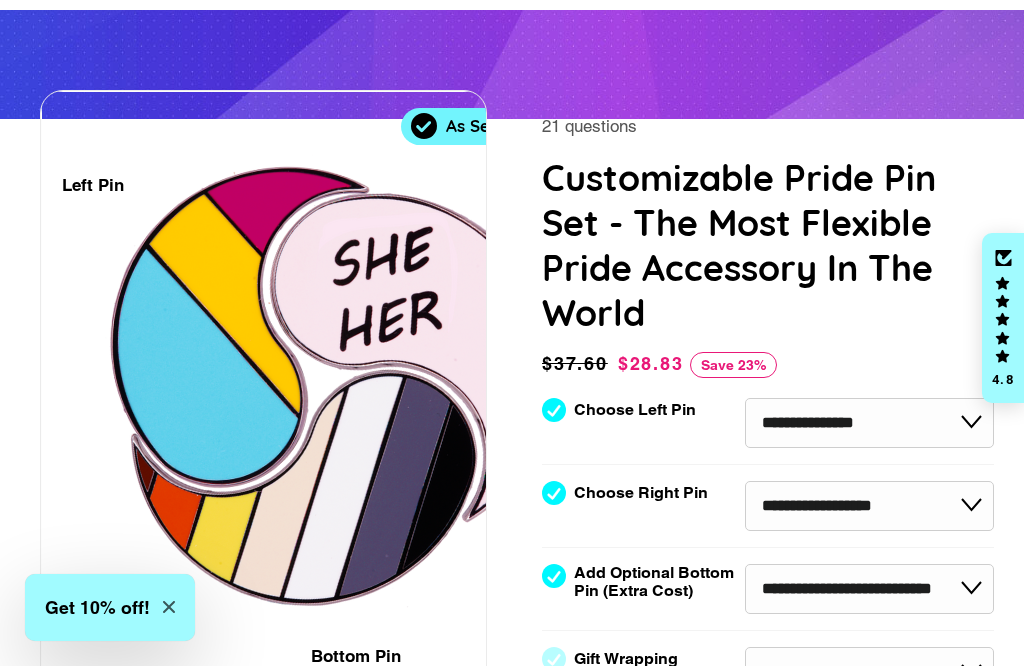 click on "**********" at bounding box center [869, 589] 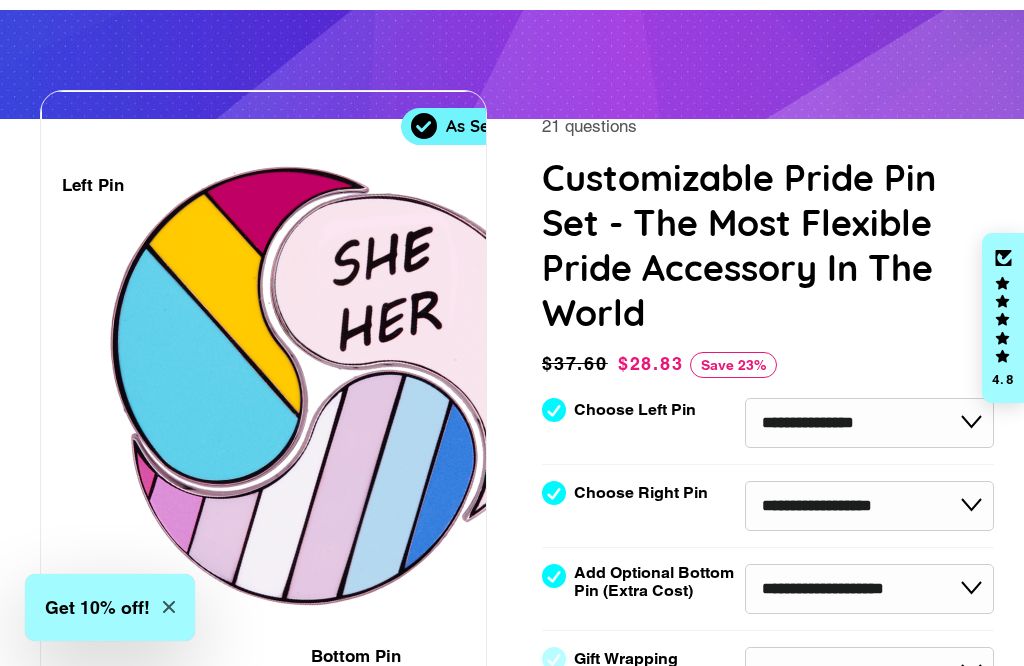 click on "**********" at bounding box center [869, 589] 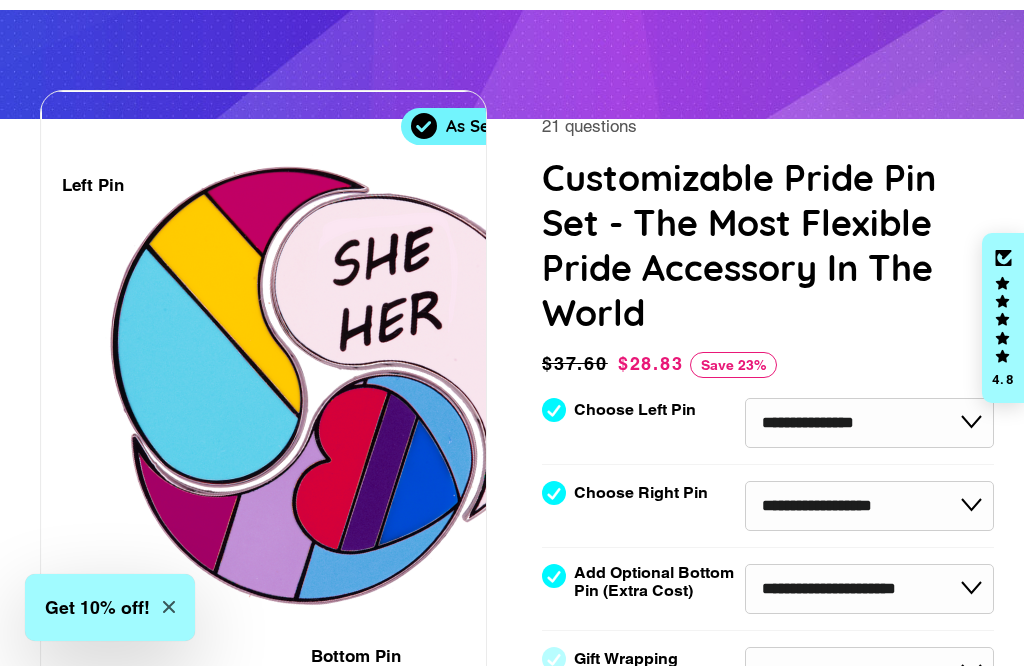 click on "**********" at bounding box center [869, 589] 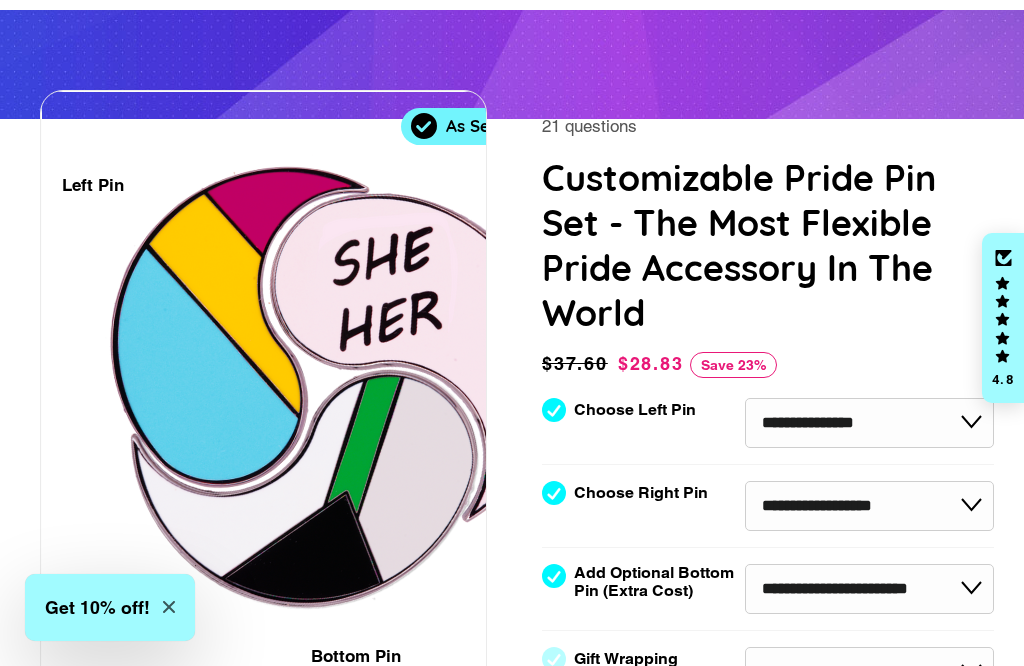 click on "**********" at bounding box center [869, 589] 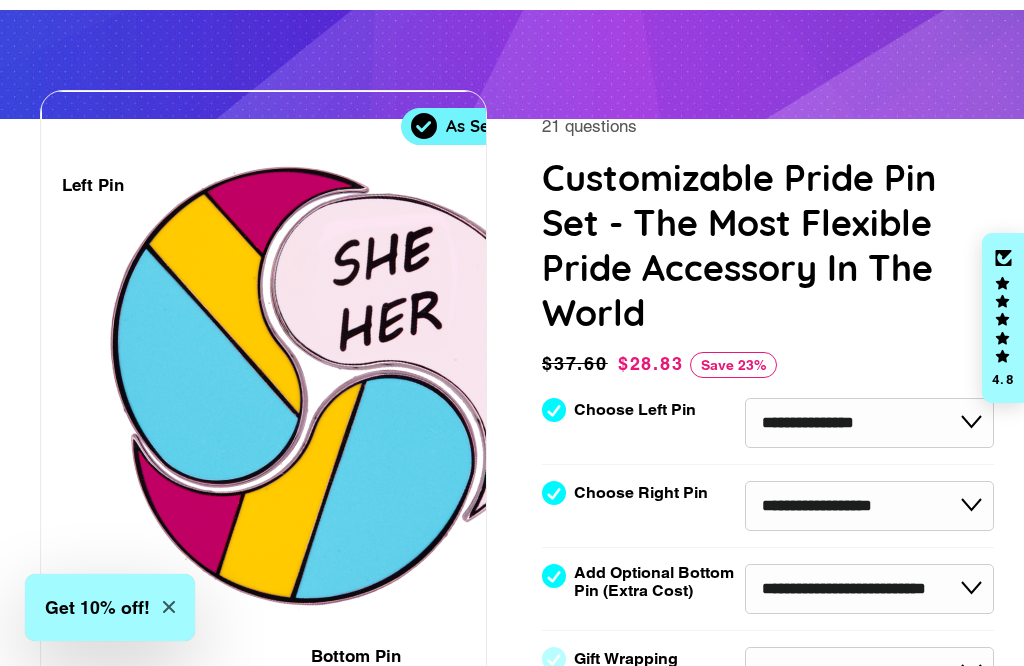 click on "**********" at bounding box center [869, 589] 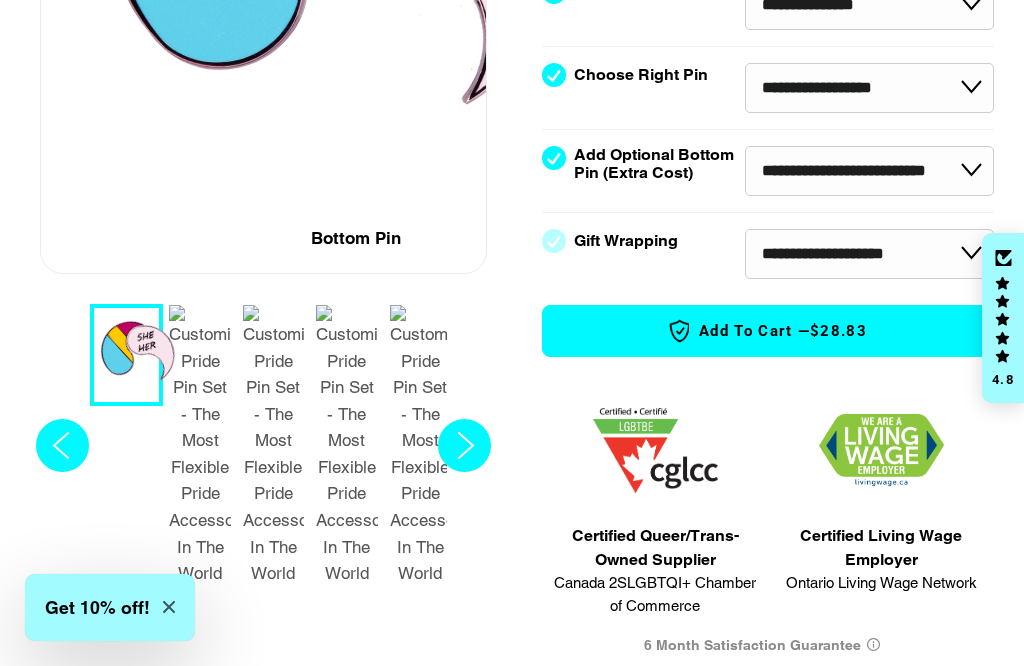scroll, scrollTop: 583, scrollLeft: 0, axis: vertical 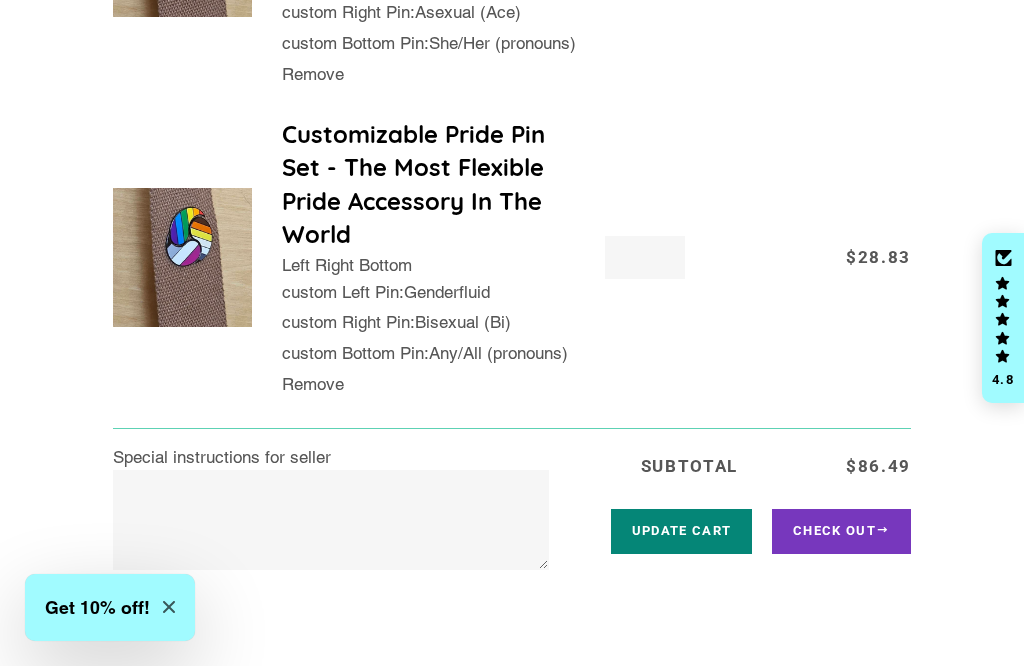 click on "Update Cart" at bounding box center [681, 531] 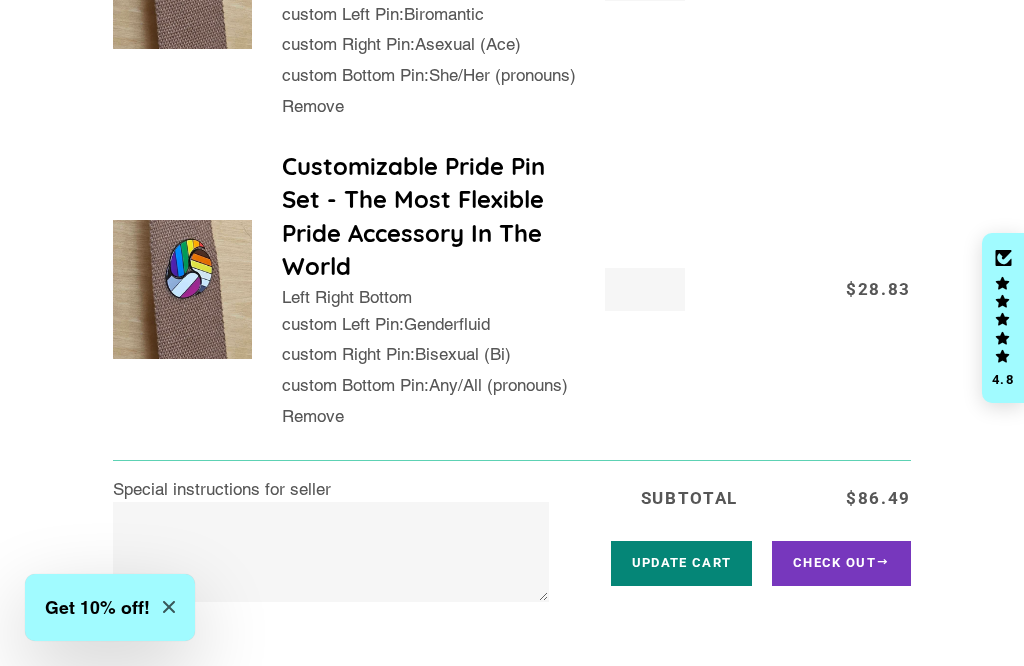 scroll, scrollTop: 903, scrollLeft: 0, axis: vertical 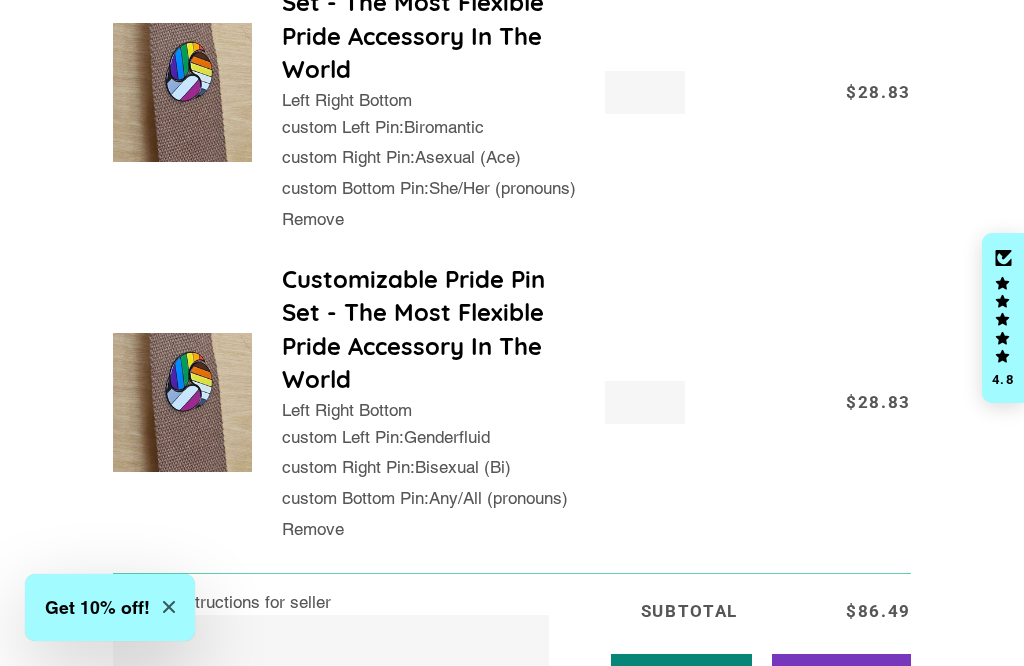 click on "Remove" at bounding box center (313, 529) 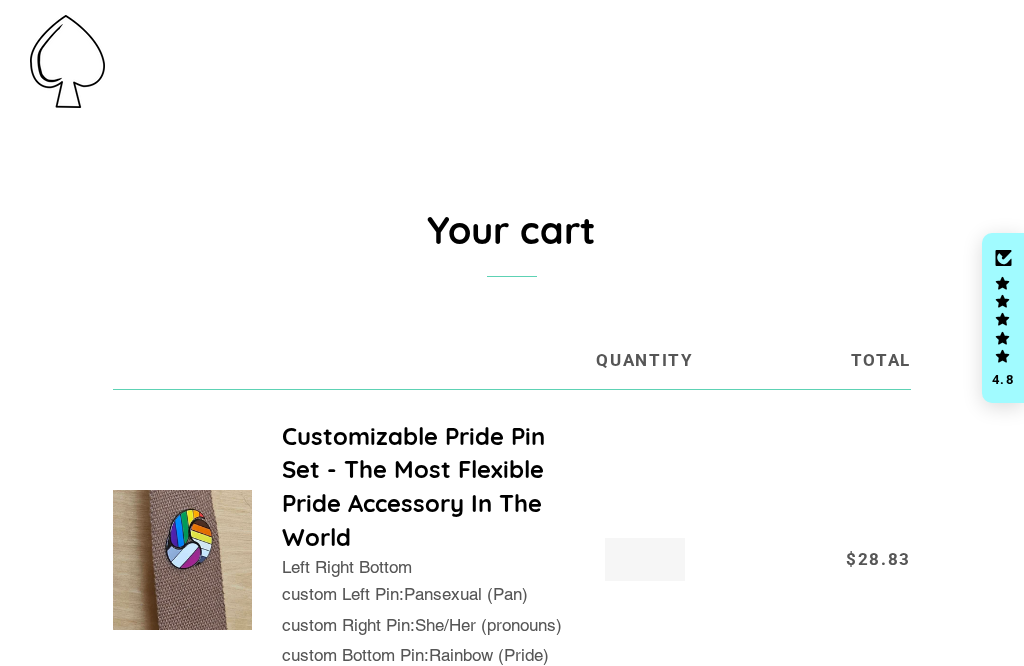 scroll, scrollTop: 542, scrollLeft: 0, axis: vertical 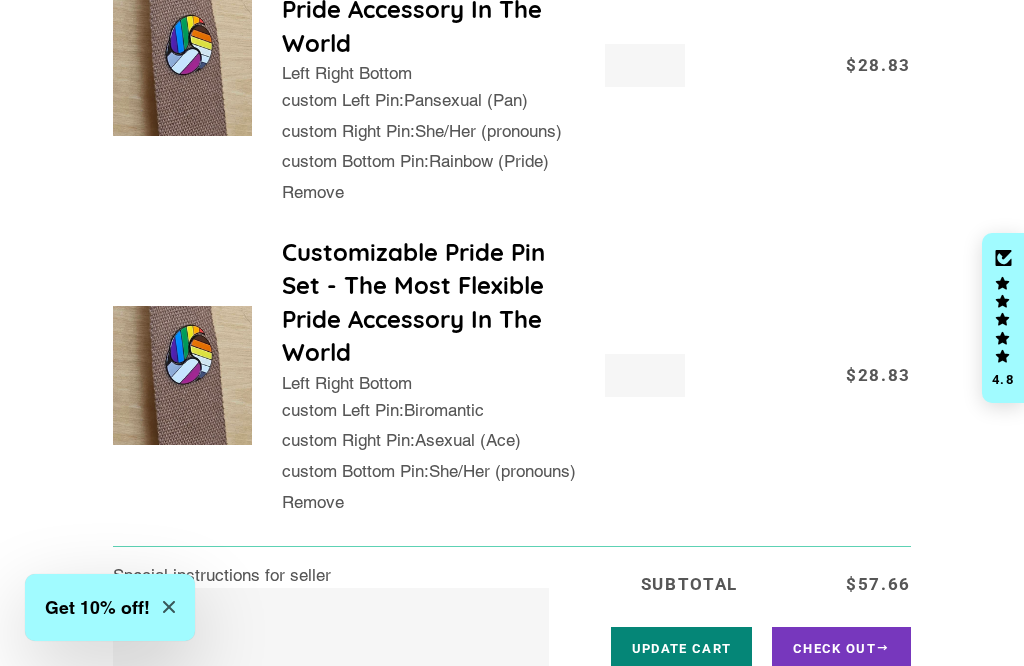 click at bounding box center [183, 376] 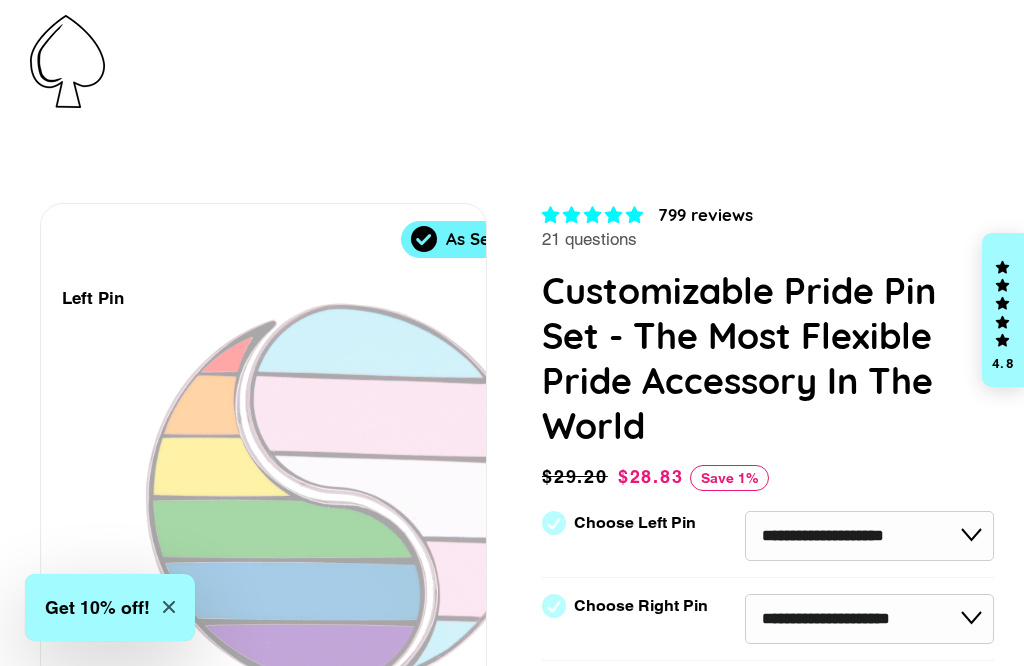 select on "**********" 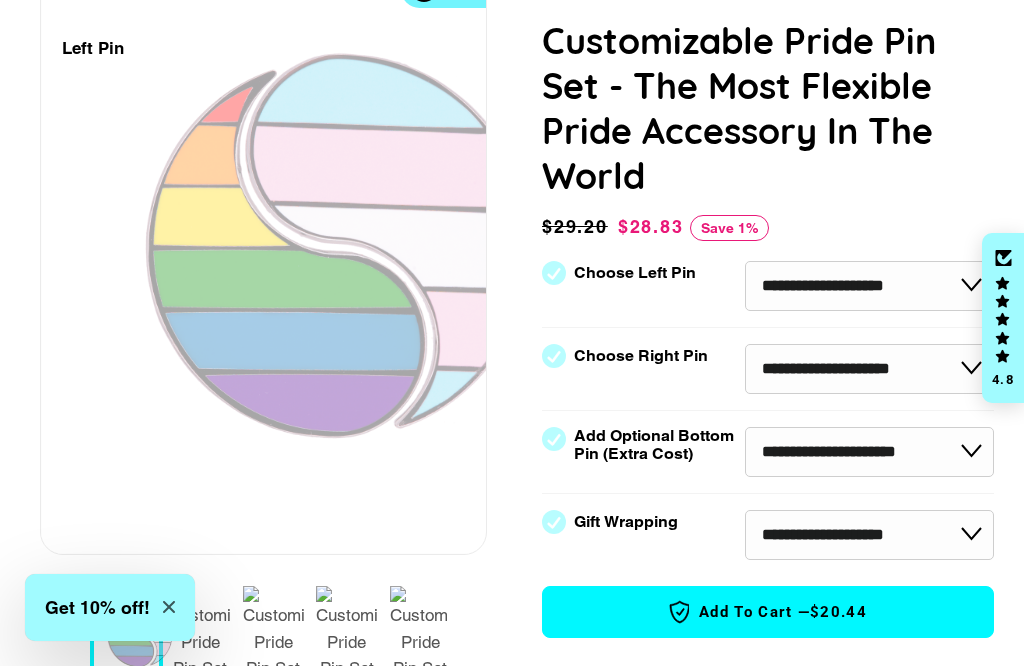scroll, scrollTop: 298, scrollLeft: 0, axis: vertical 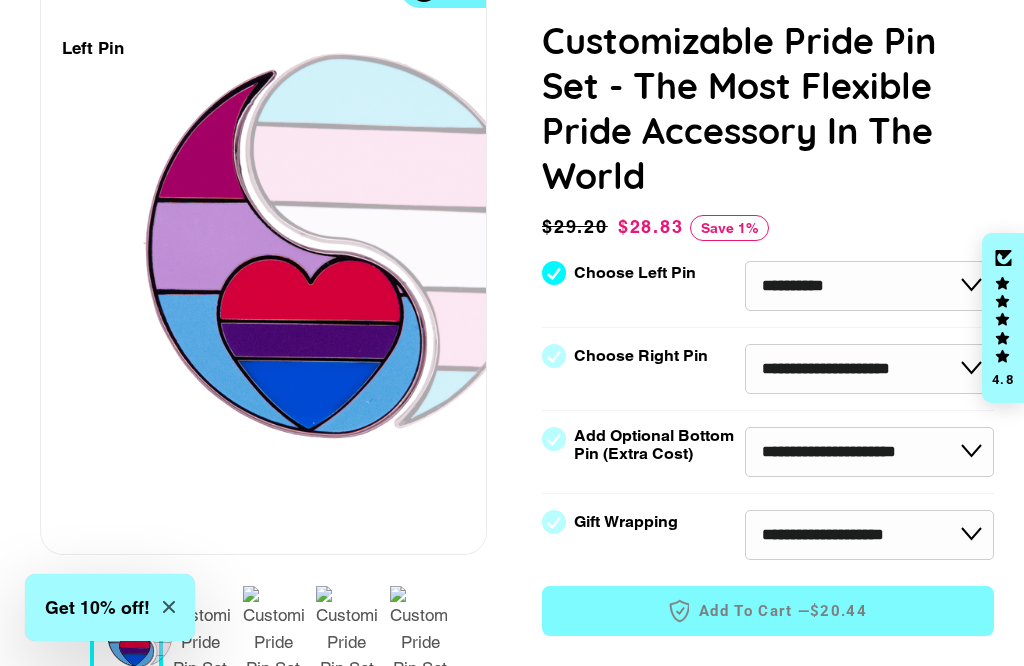 click on "**********" at bounding box center [869, 369] 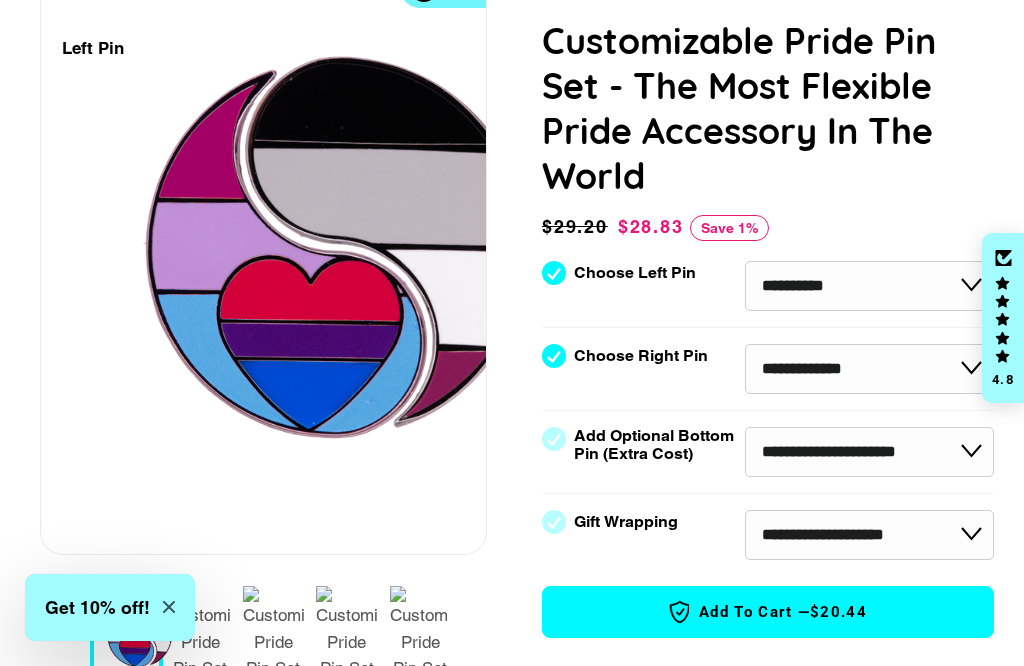 click on "**********" at bounding box center (869, 452) 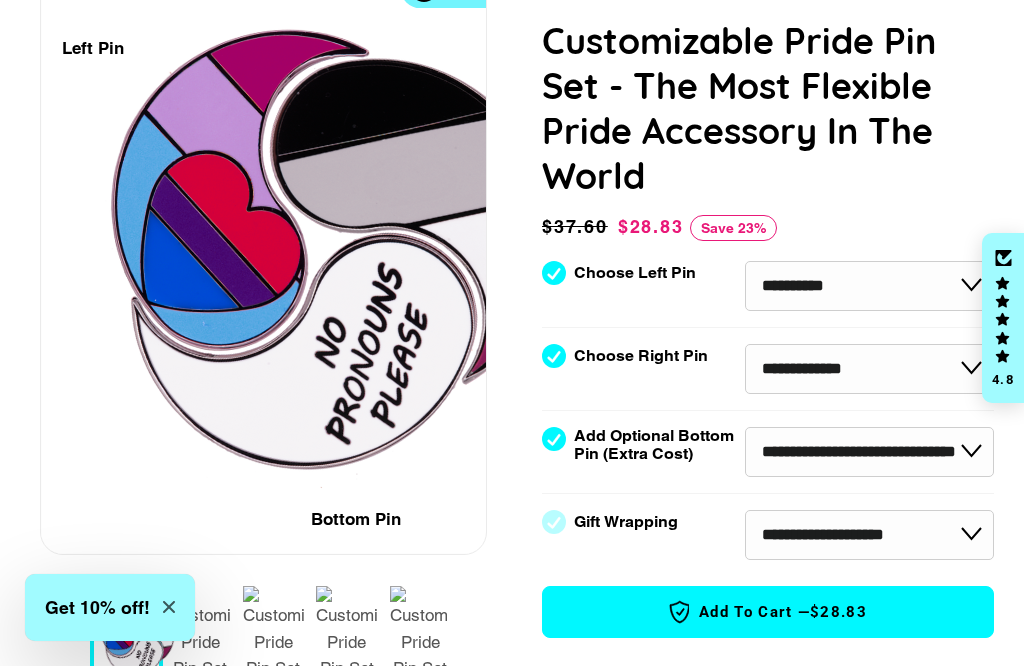 click on "**********" at bounding box center [869, 452] 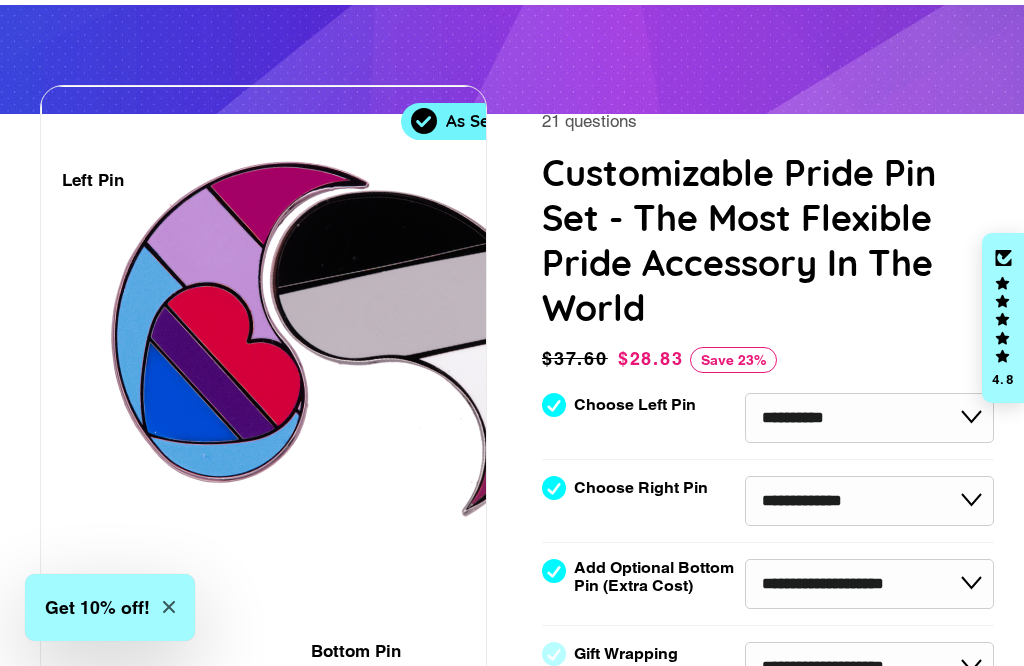 scroll, scrollTop: 139, scrollLeft: 0, axis: vertical 